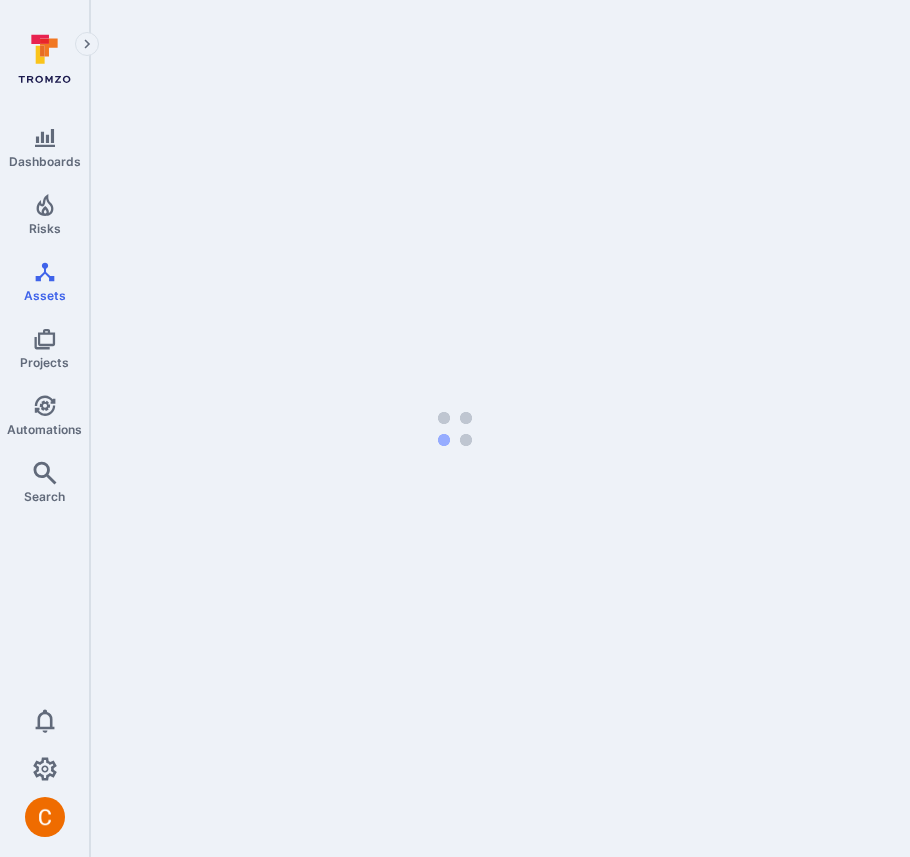 scroll, scrollTop: 0, scrollLeft: 0, axis: both 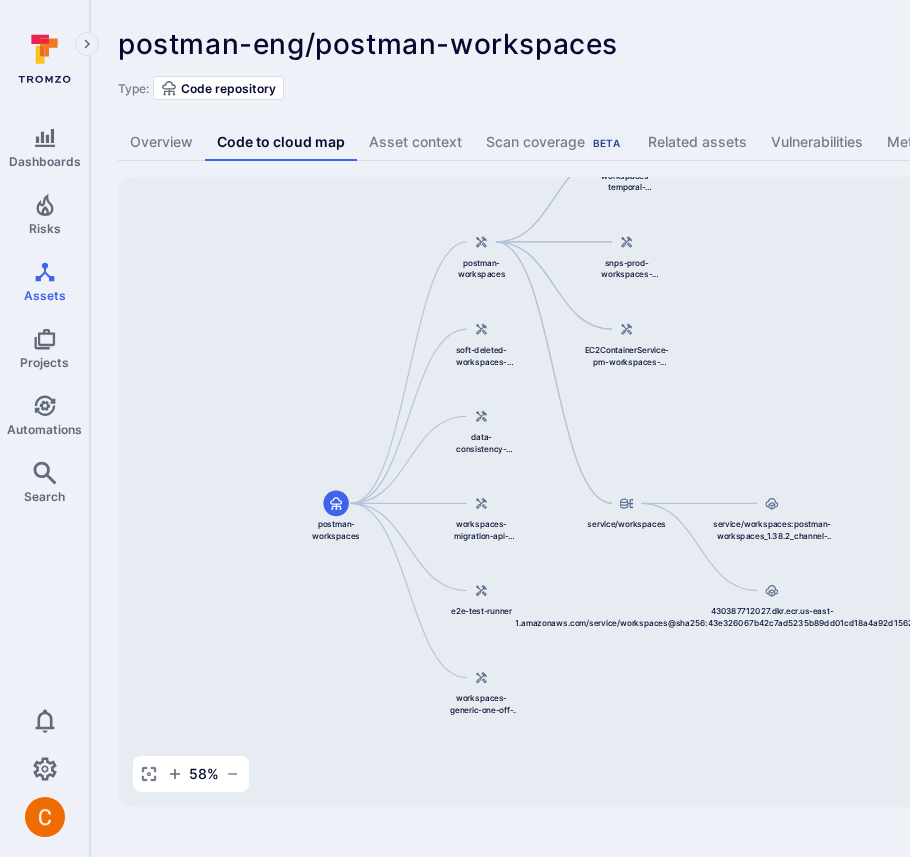 drag, startPoint x: 550, startPoint y: 374, endPoint x: 335, endPoint y: 311, distance: 224.04018 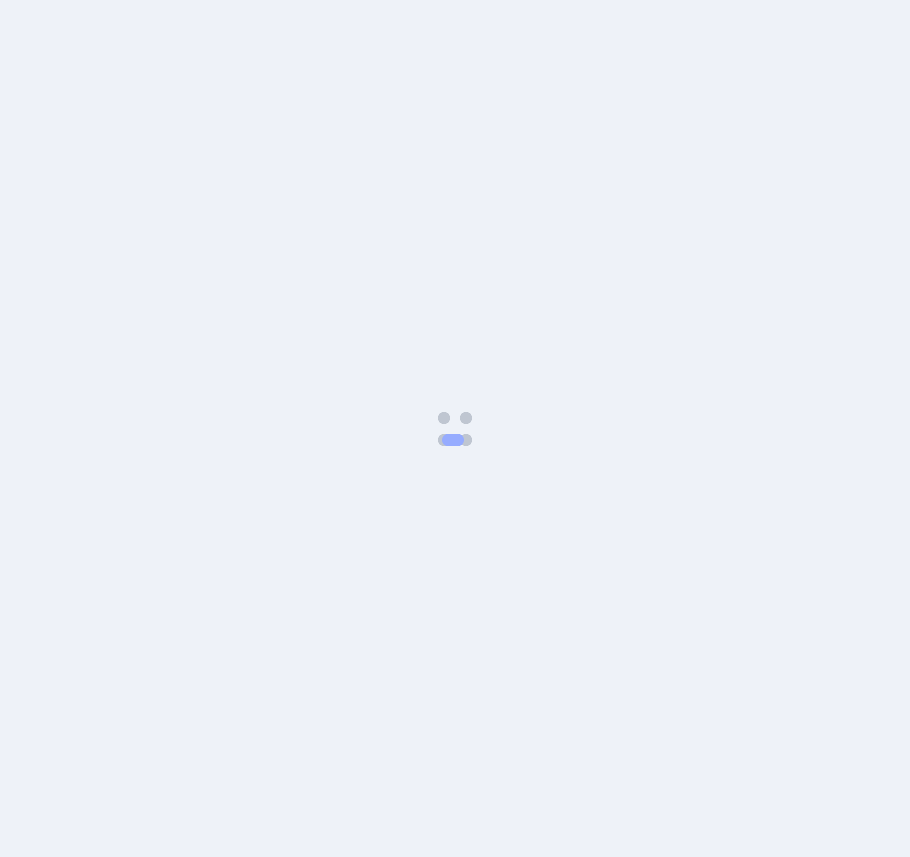 scroll, scrollTop: 0, scrollLeft: 0, axis: both 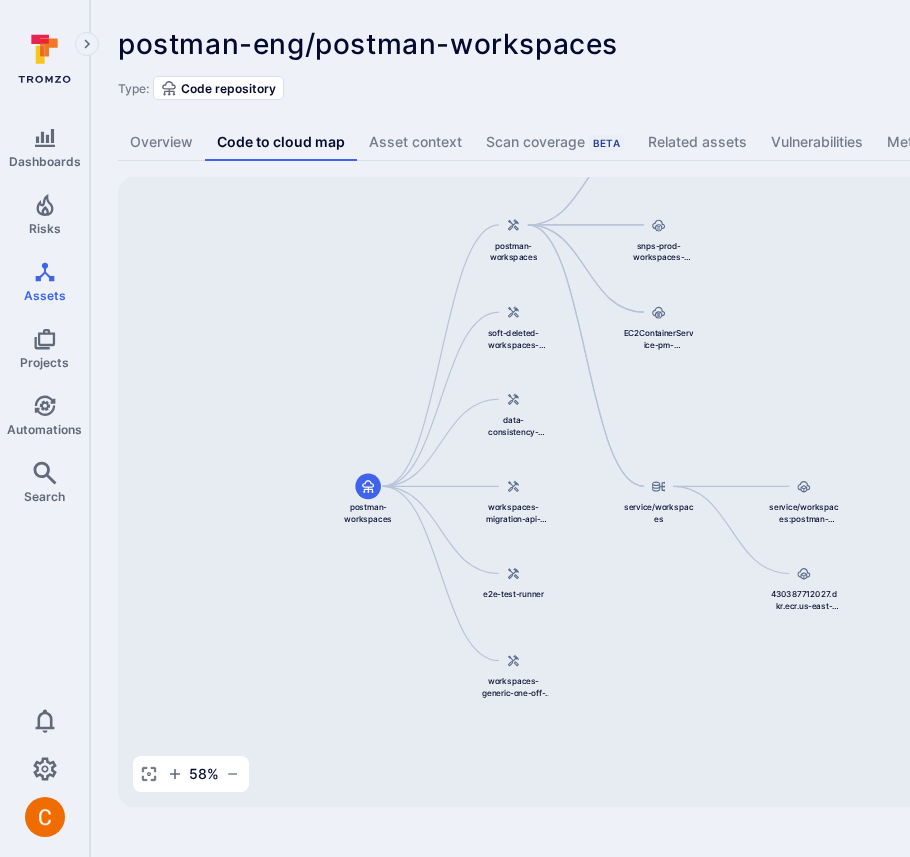drag, startPoint x: 724, startPoint y: 286, endPoint x: 539, endPoint y: 215, distance: 198.15651 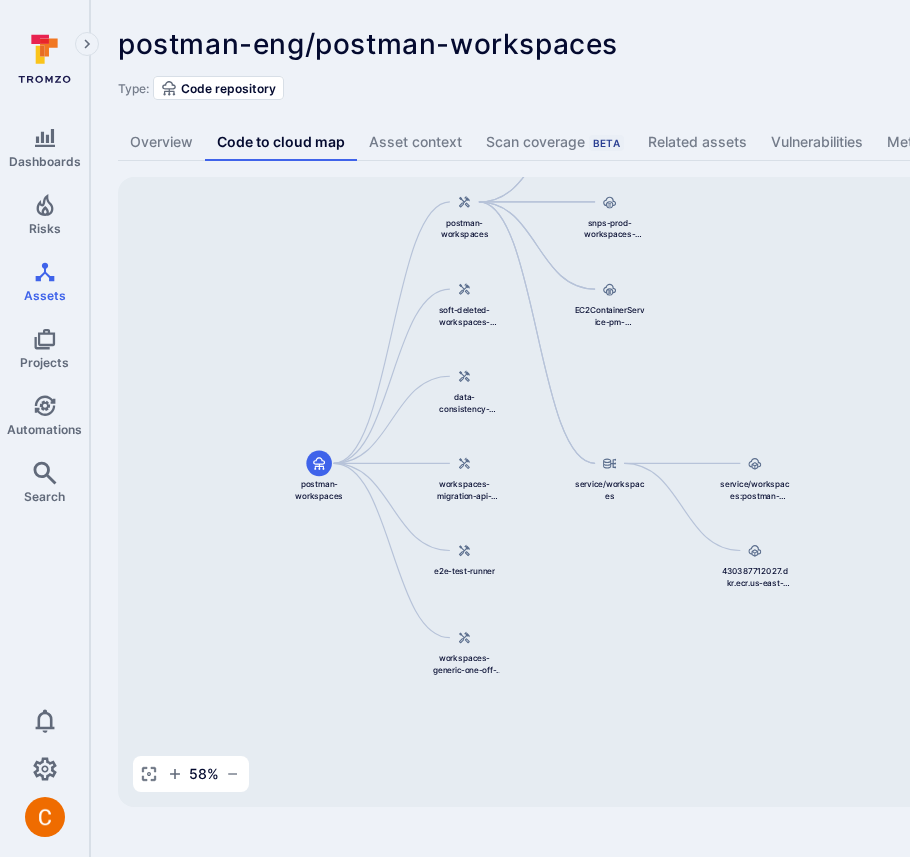 drag, startPoint x: 796, startPoint y: 323, endPoint x: 680, endPoint y: 233, distance: 146.81961 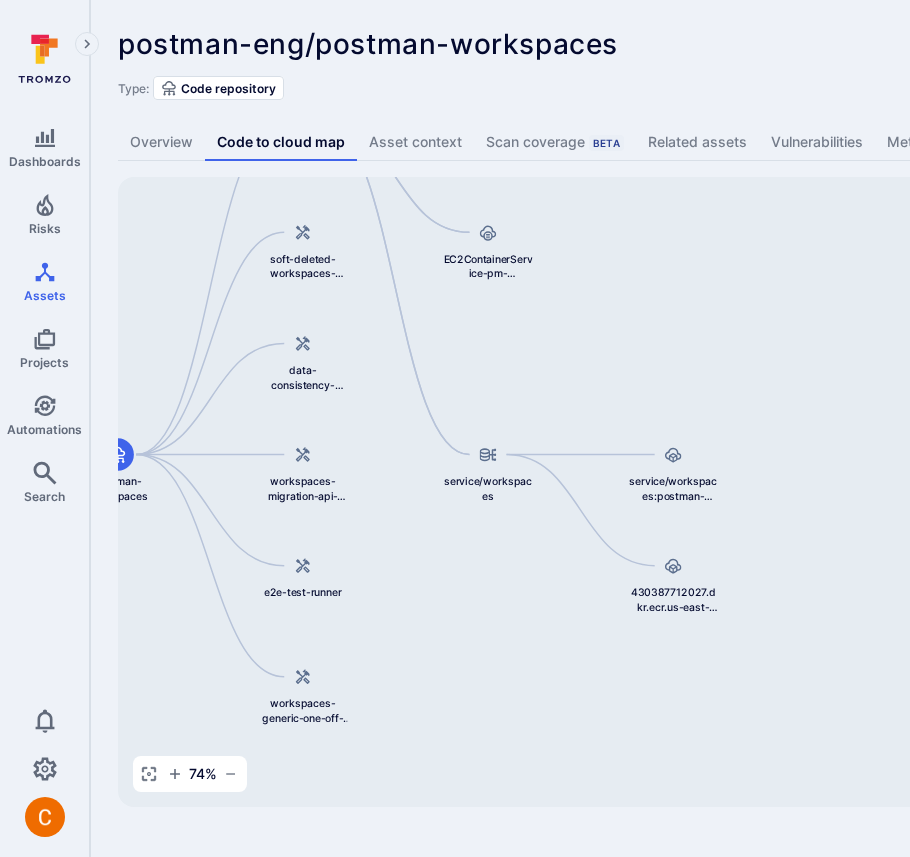 click on "postman-eng/postman-workspaces ...   Show  more Type: Code repository" at bounding box center (765, 64) 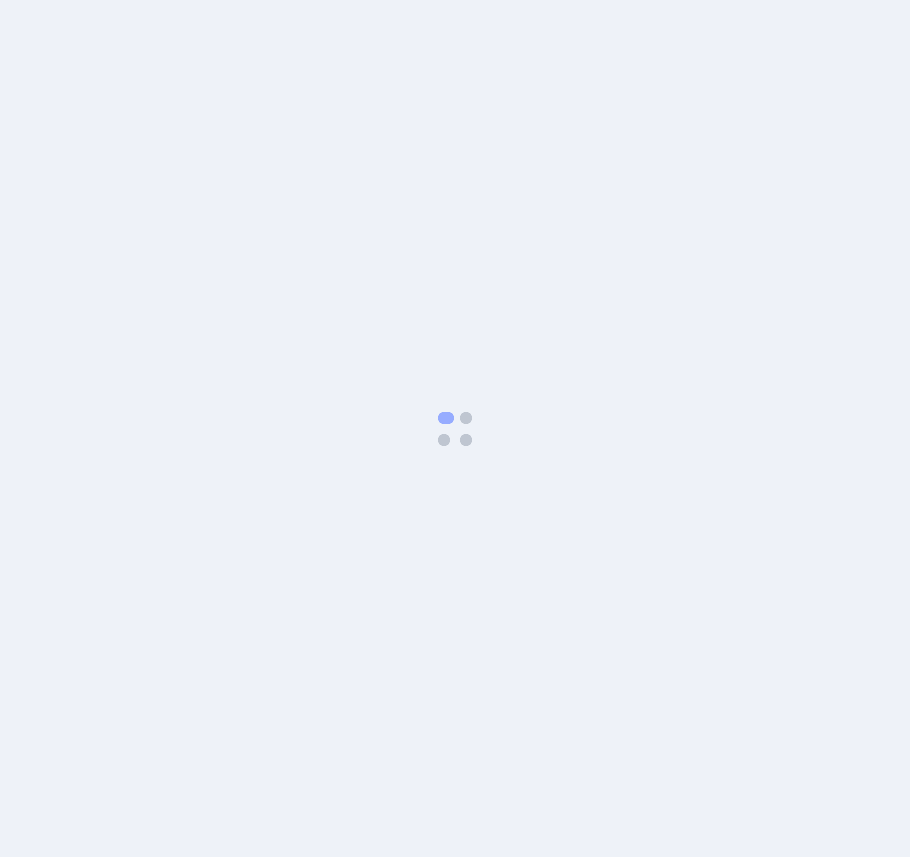 scroll, scrollTop: 0, scrollLeft: 0, axis: both 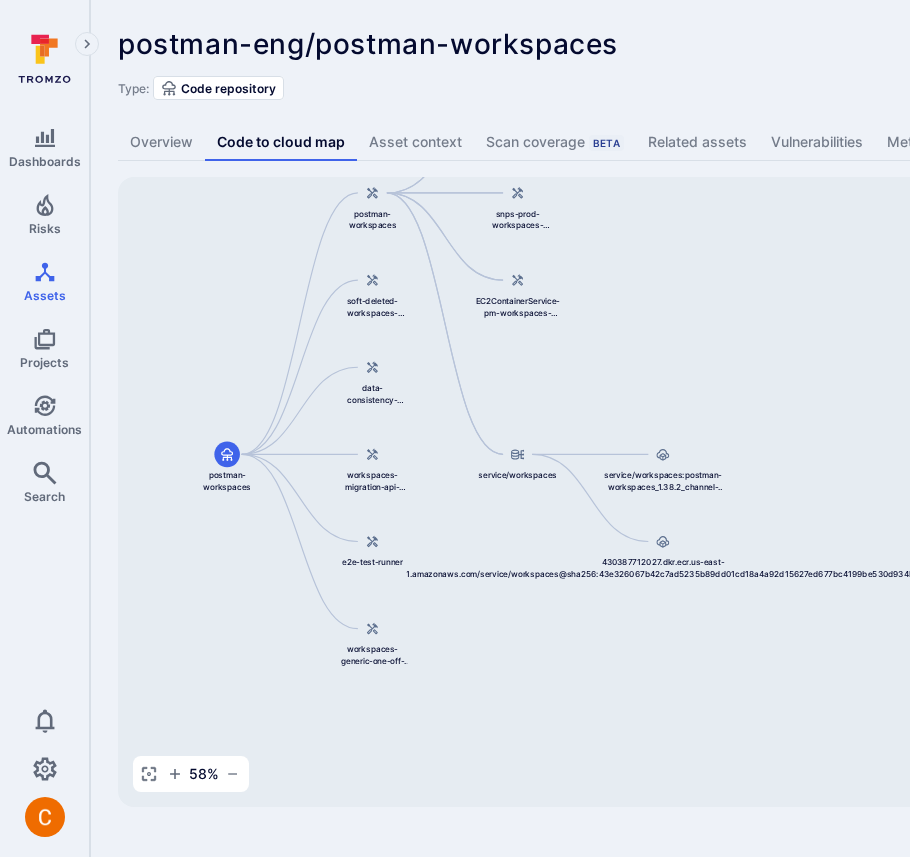 drag, startPoint x: 528, startPoint y: 682, endPoint x: 201, endPoint y: 568, distance: 346.30188 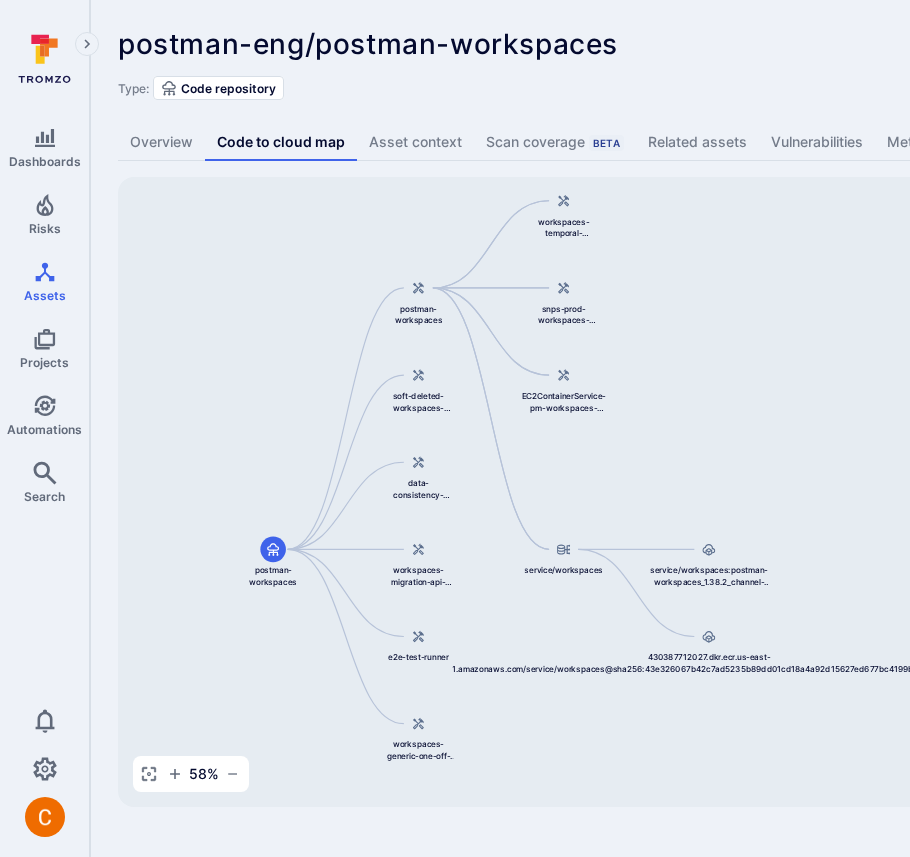 drag, startPoint x: 596, startPoint y: 200, endPoint x: 645, endPoint y: 297, distance: 108.67382 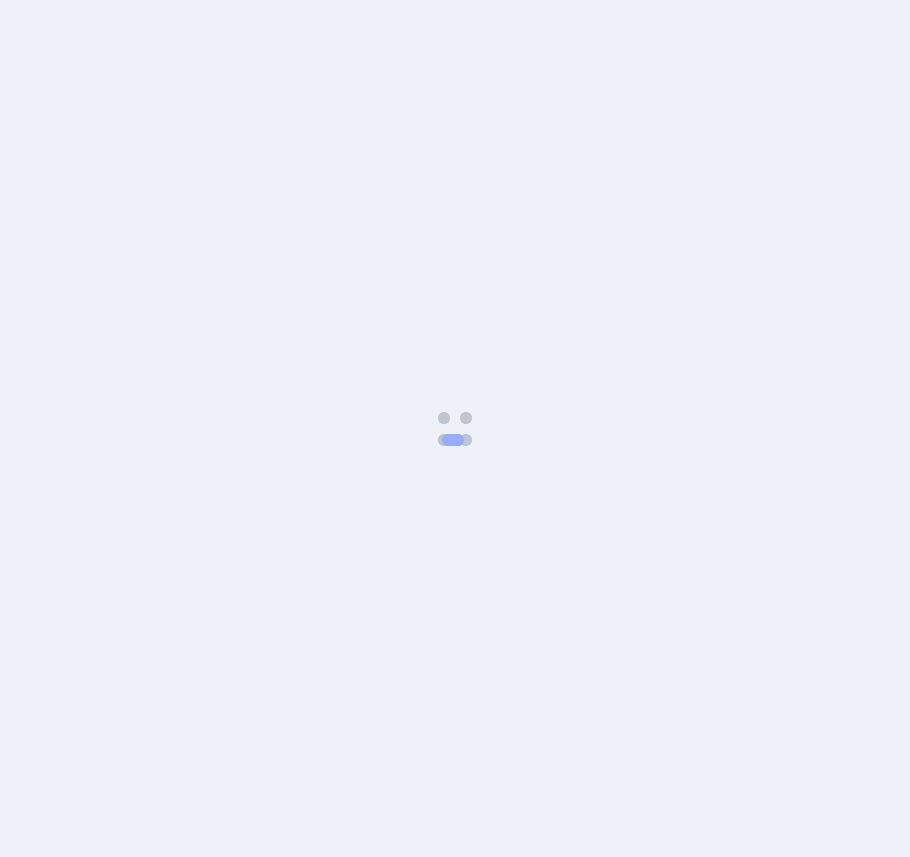 scroll, scrollTop: 0, scrollLeft: 0, axis: both 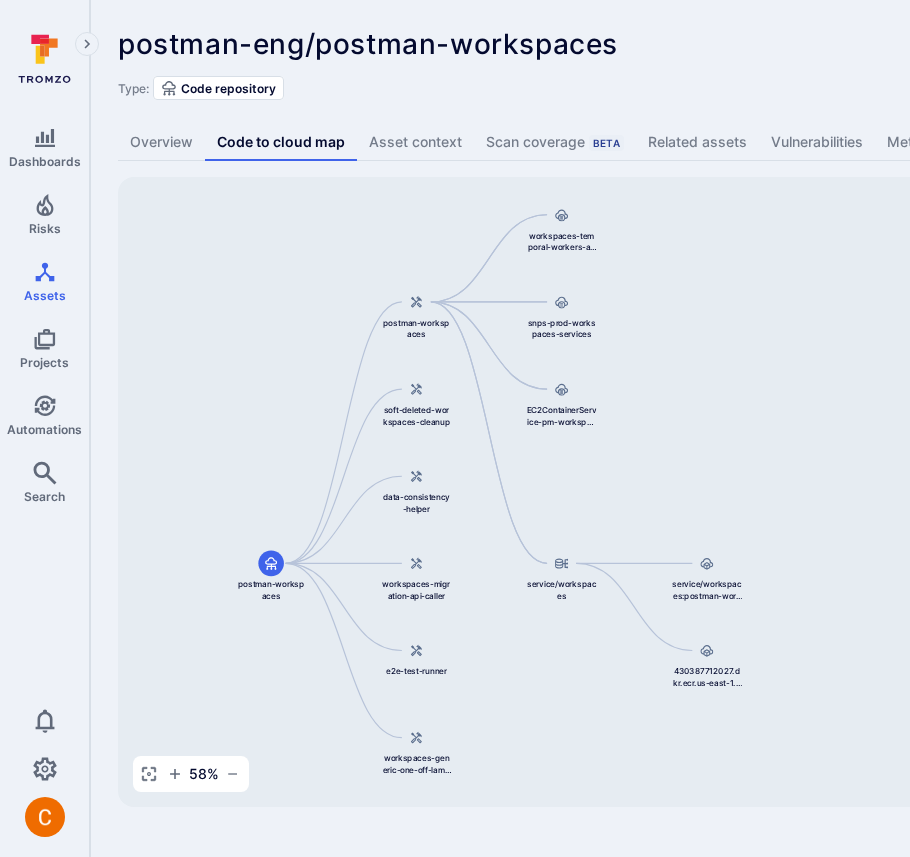 drag, startPoint x: 492, startPoint y: 460, endPoint x: 214, endPoint y: 457, distance: 278.01617 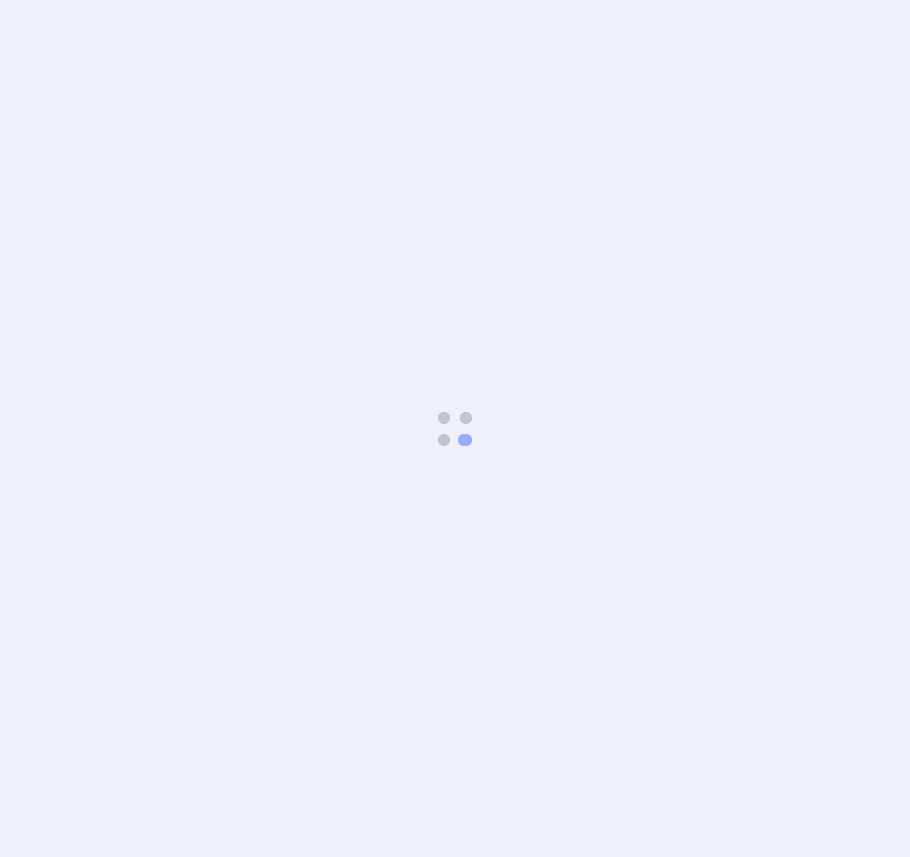 scroll, scrollTop: 0, scrollLeft: 0, axis: both 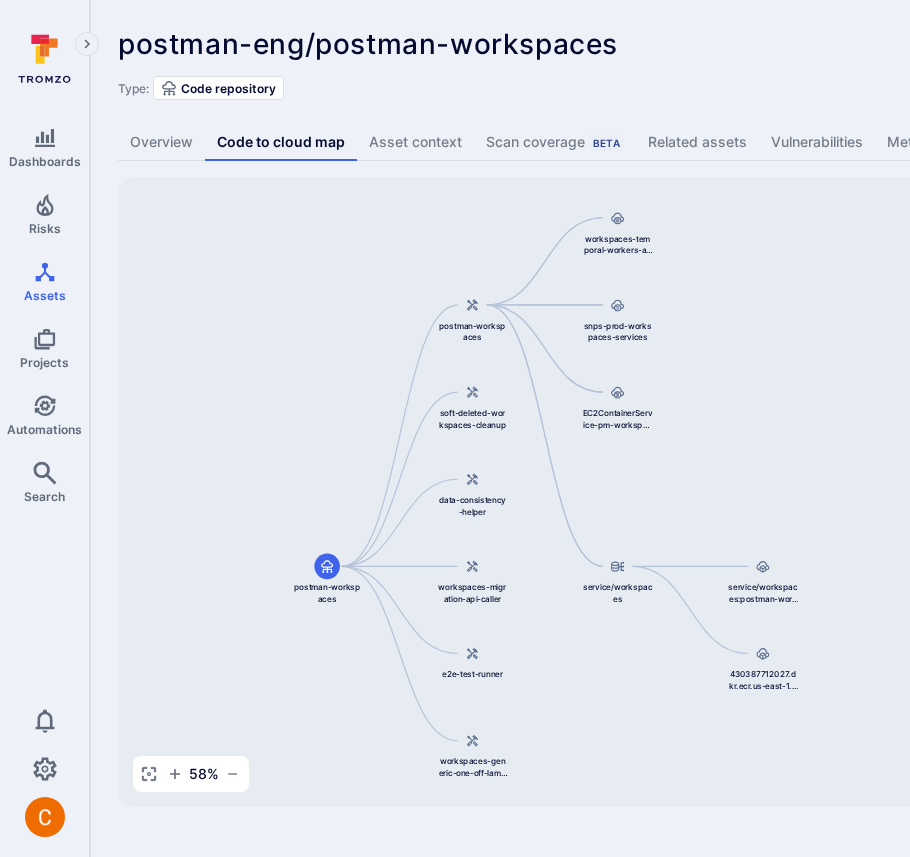 drag, startPoint x: 538, startPoint y: 468, endPoint x: 313, endPoint y: 468, distance: 225 